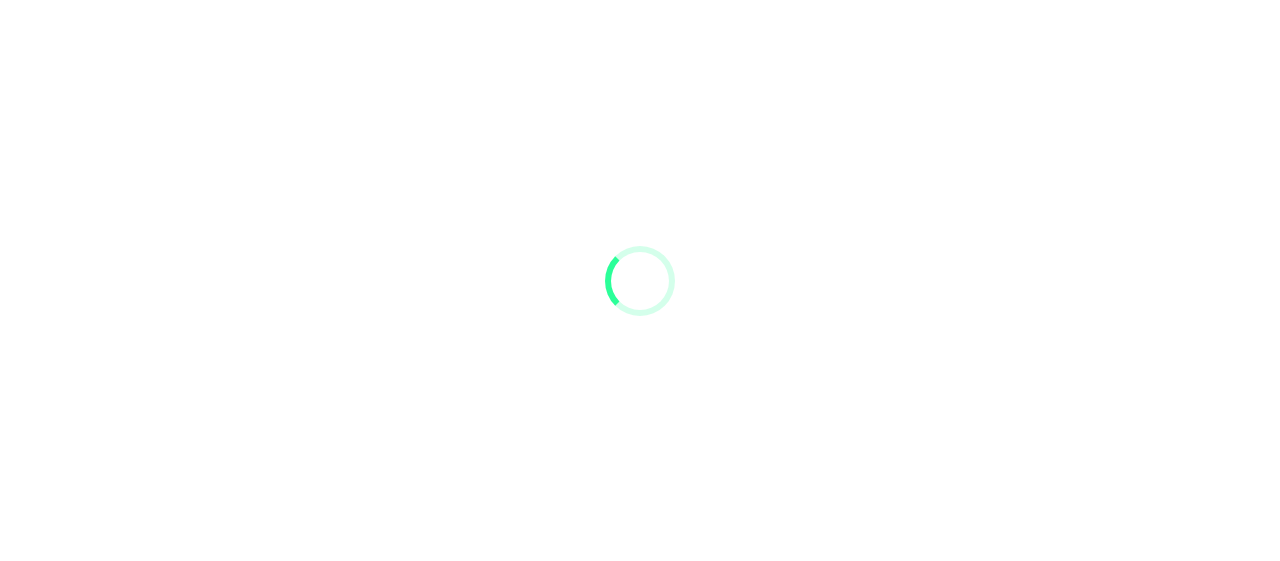 scroll, scrollTop: 0, scrollLeft: 0, axis: both 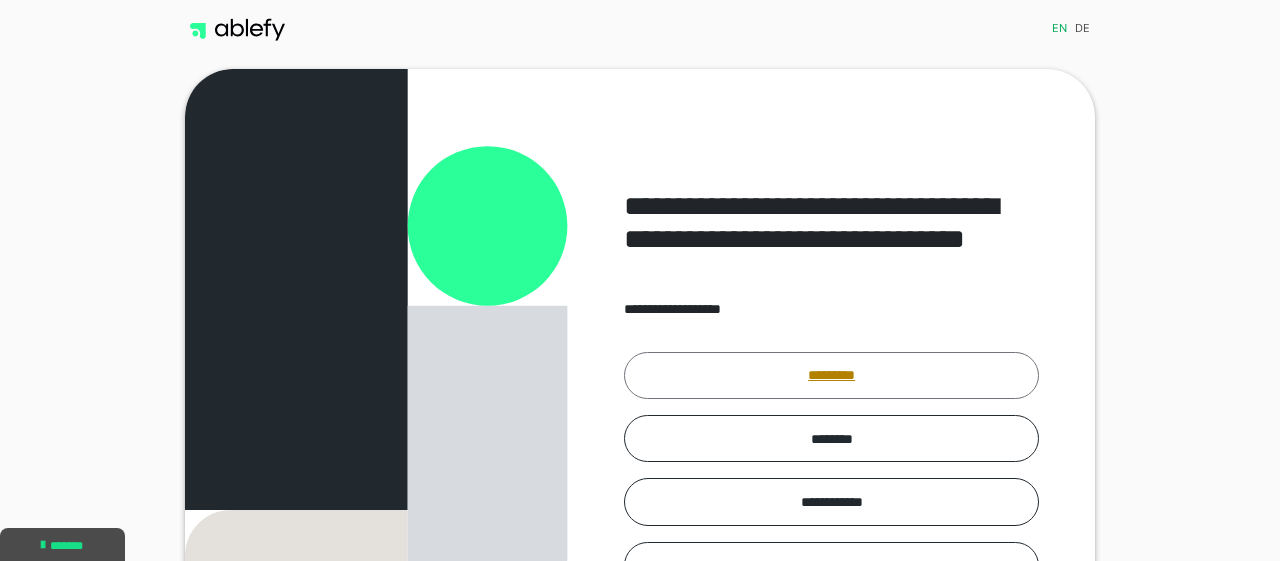 click on "*********" at bounding box center [831, 375] 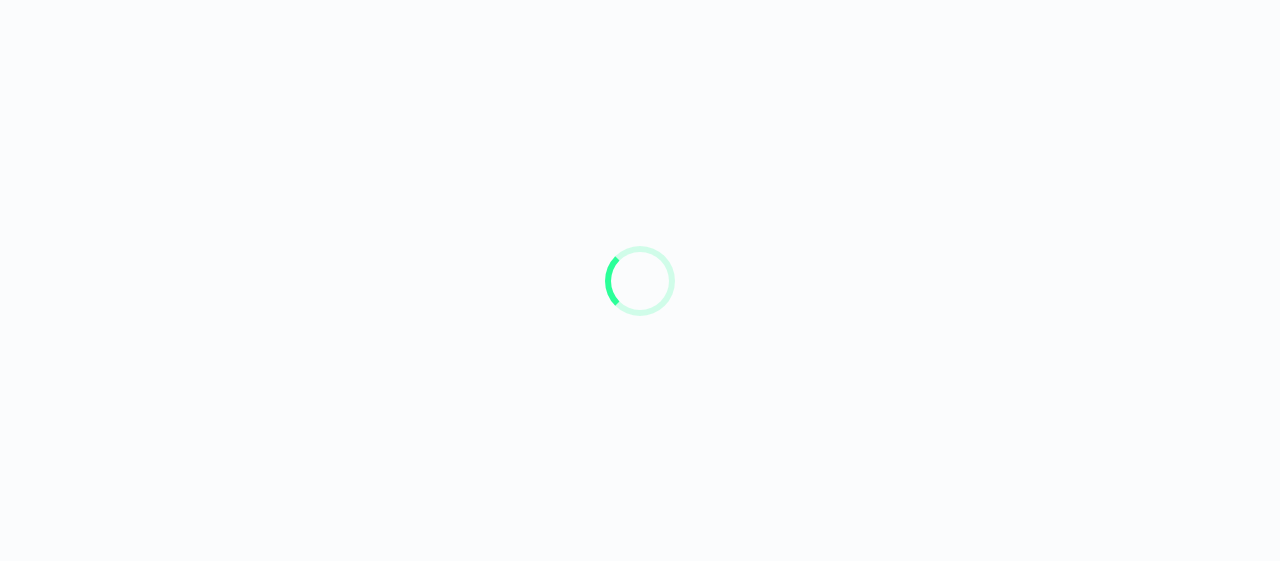 scroll, scrollTop: 0, scrollLeft: 0, axis: both 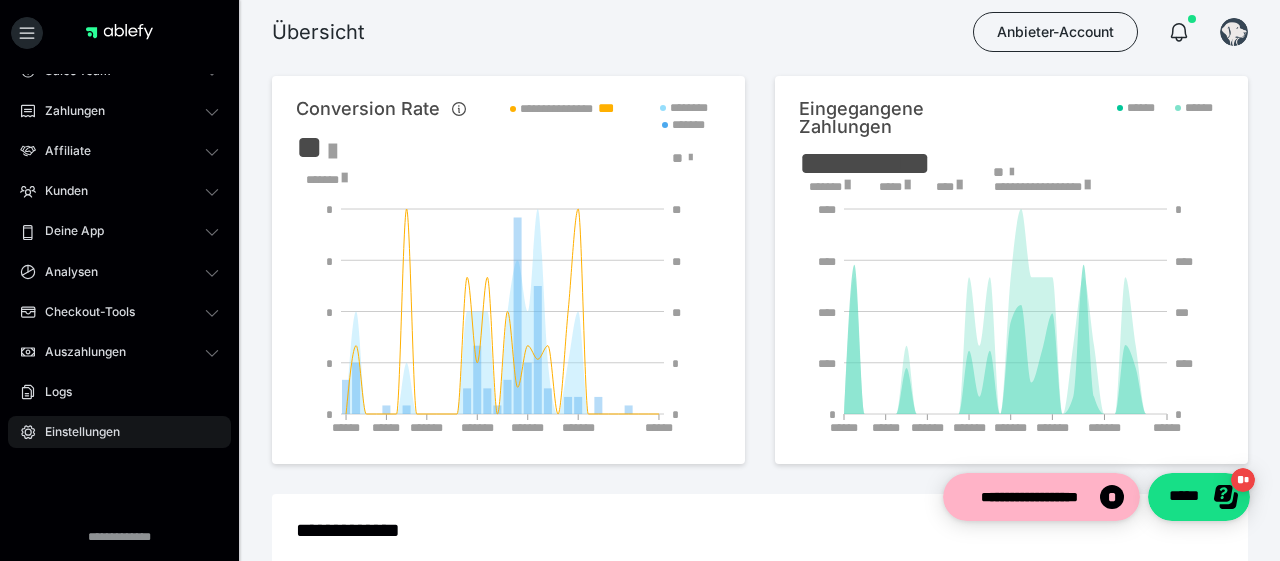 click on "Einstellungen" at bounding box center [75, 432] 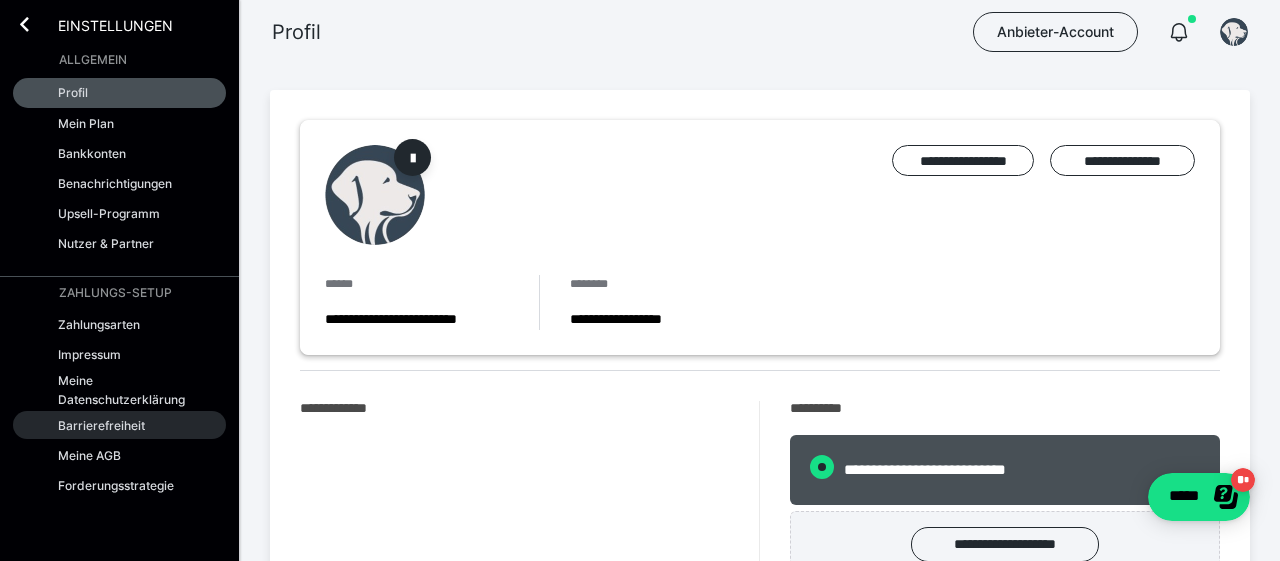 radio on "****" 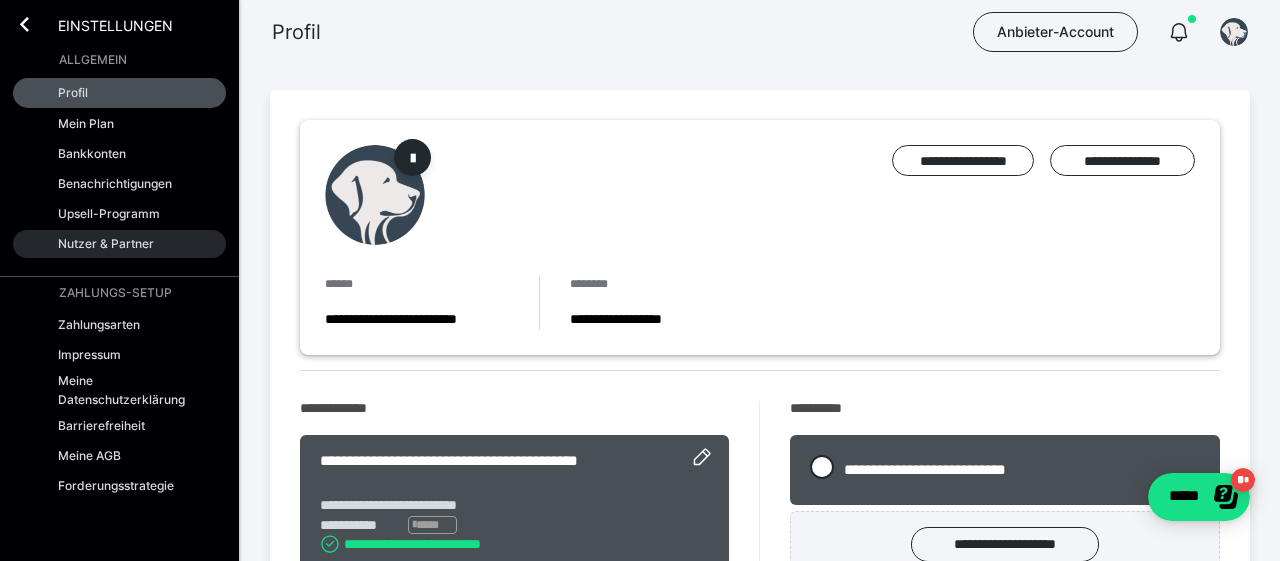 click on "Nutzer & Partner" at bounding box center (106, 243) 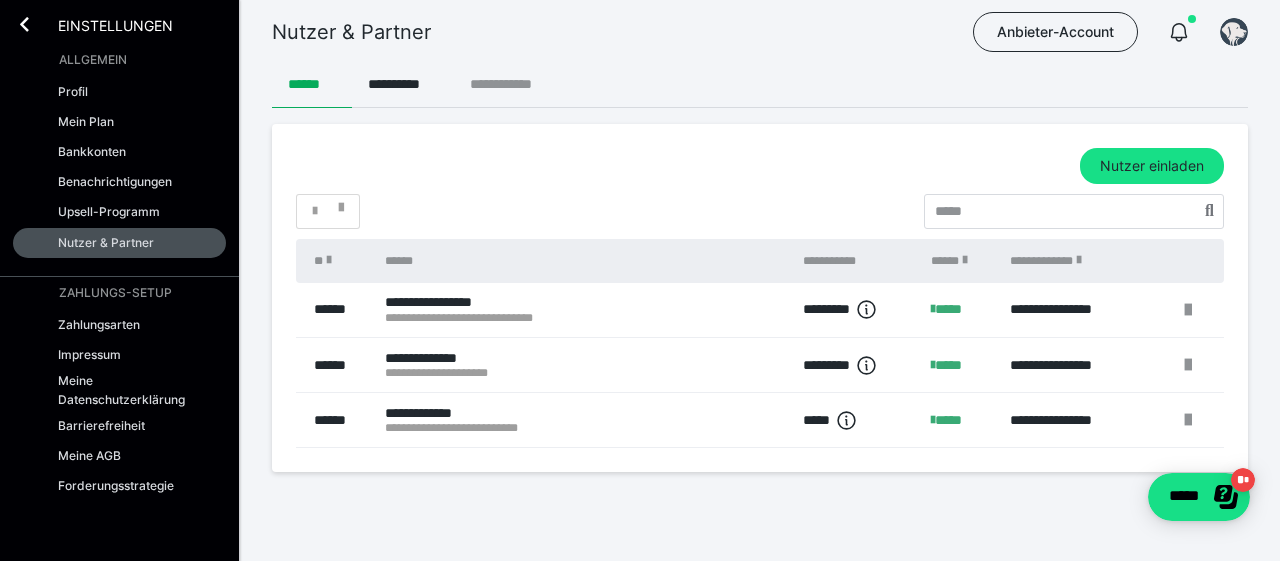 click on "**********" at bounding box center [511, 84] 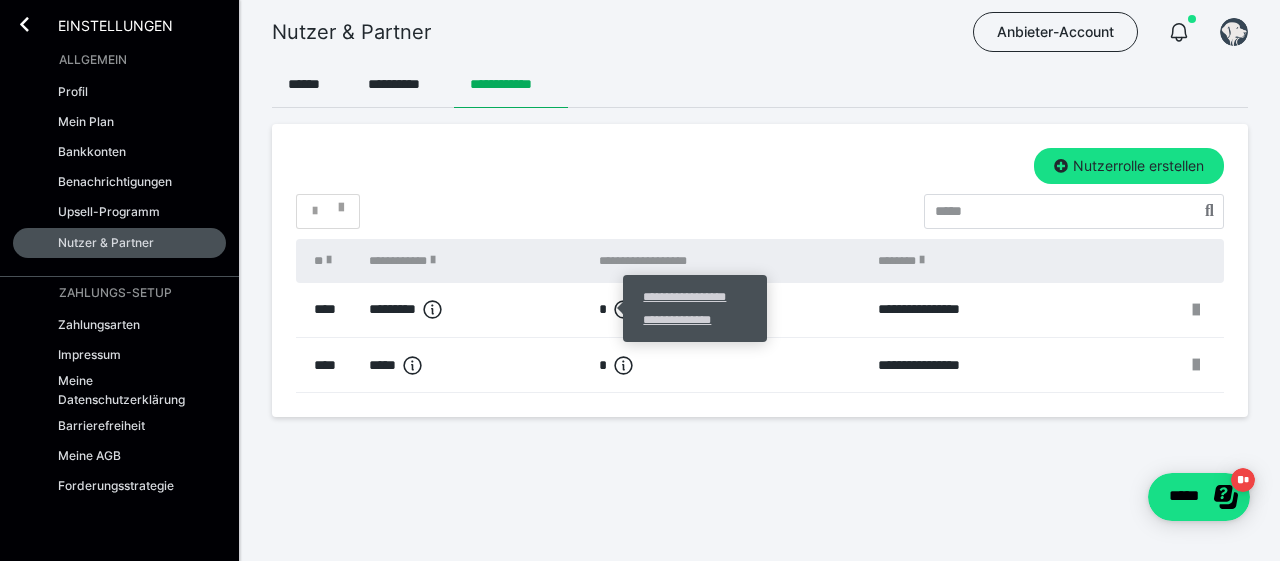 click 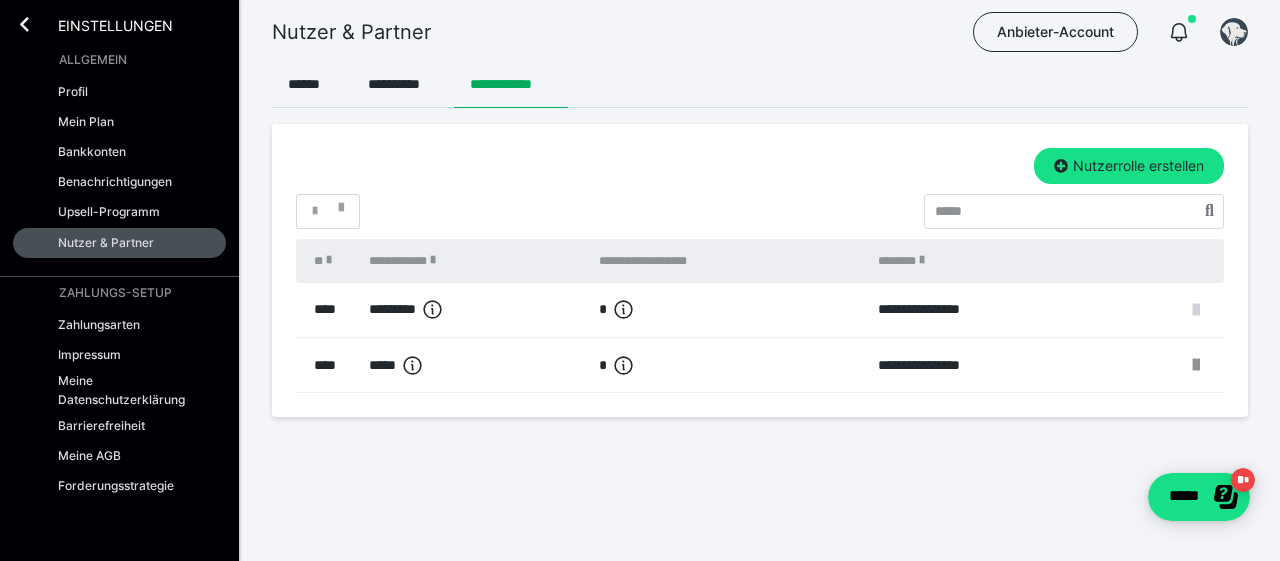 click at bounding box center [1196, 310] 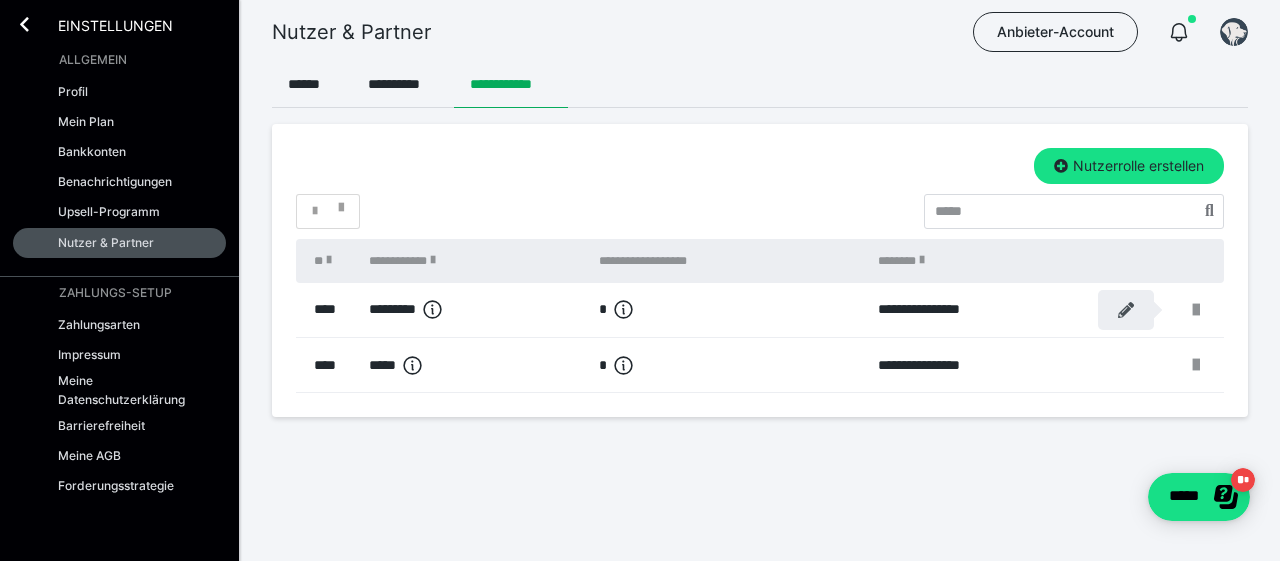 click at bounding box center (1126, 310) 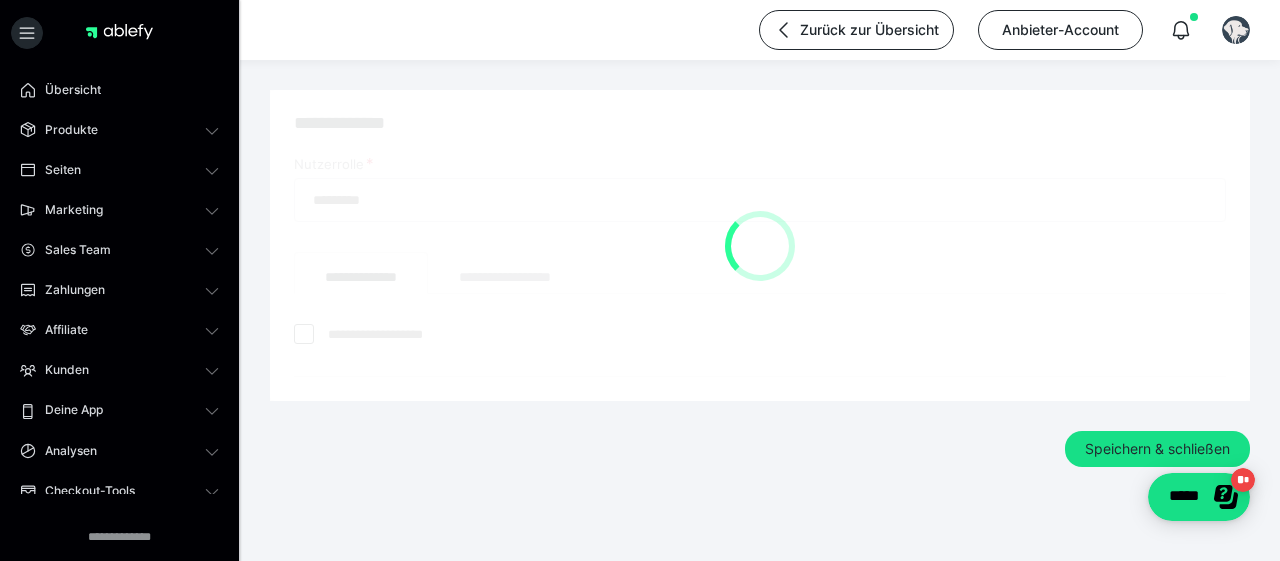 checkbox on "*****" 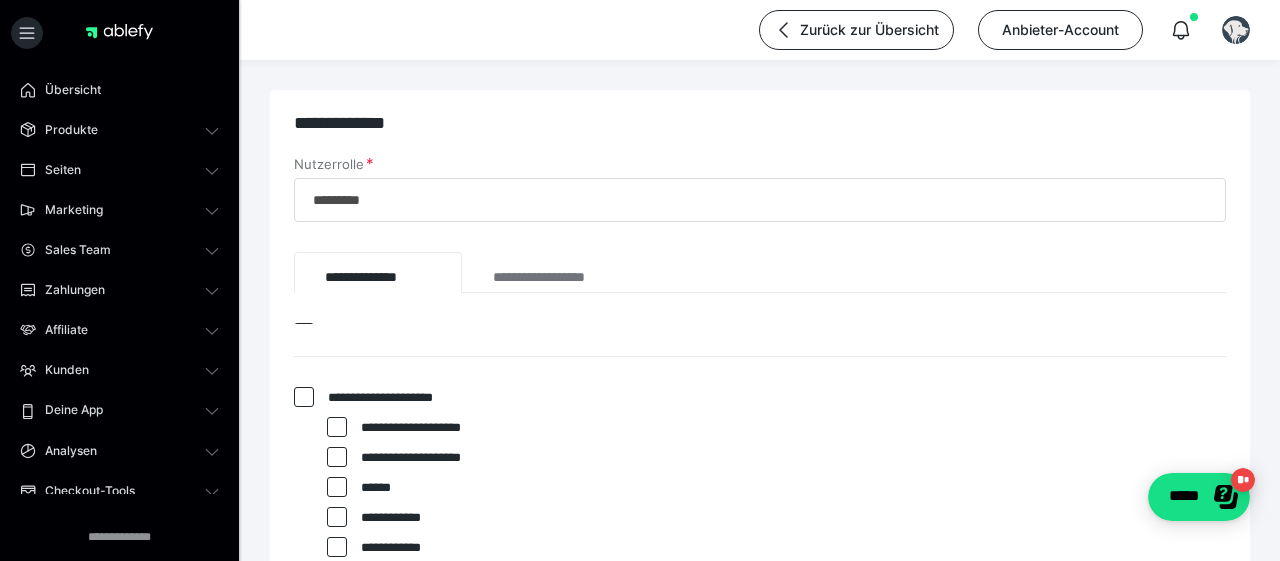 scroll, scrollTop: 0, scrollLeft: 0, axis: both 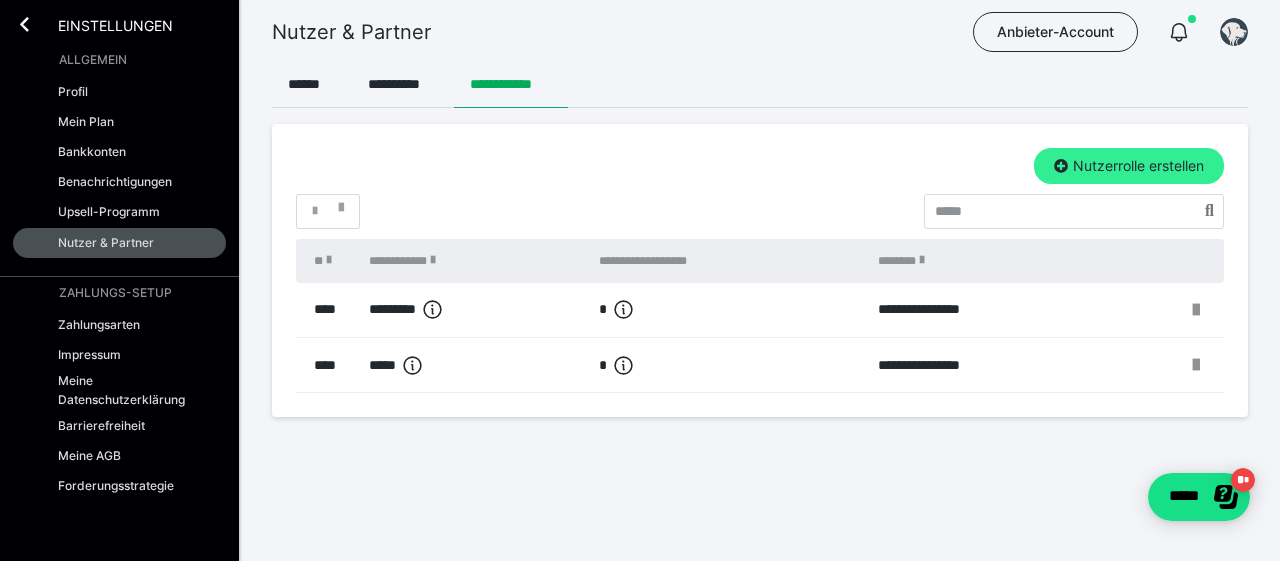 click on "Nutzerrolle erstellen" at bounding box center [1129, 166] 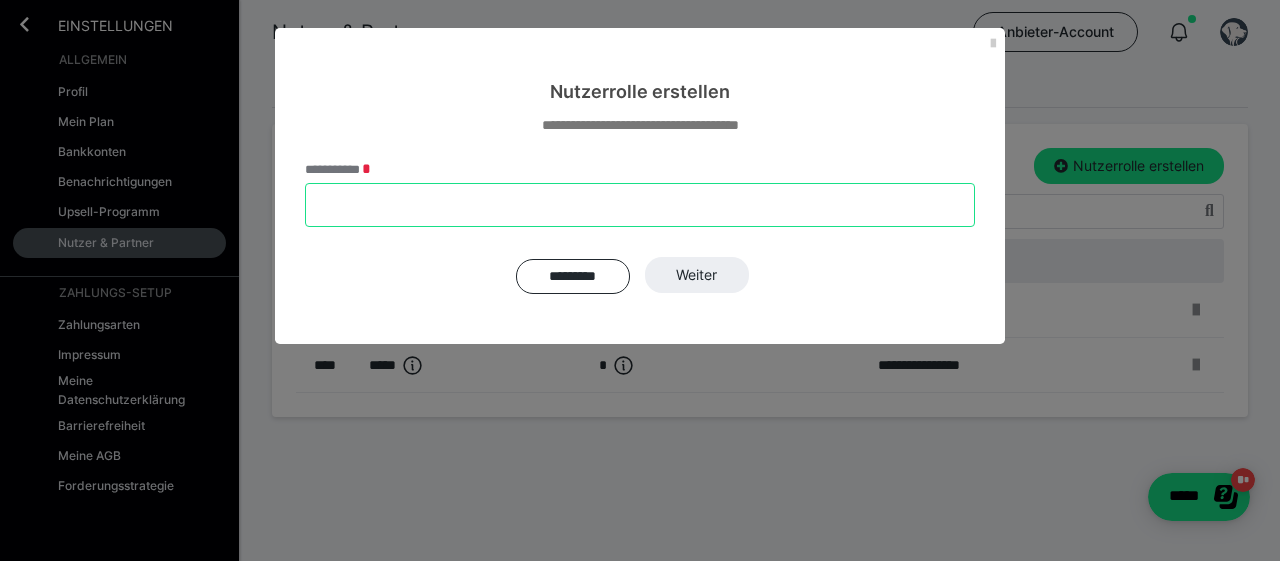 click on "**********" at bounding box center (640, 205) 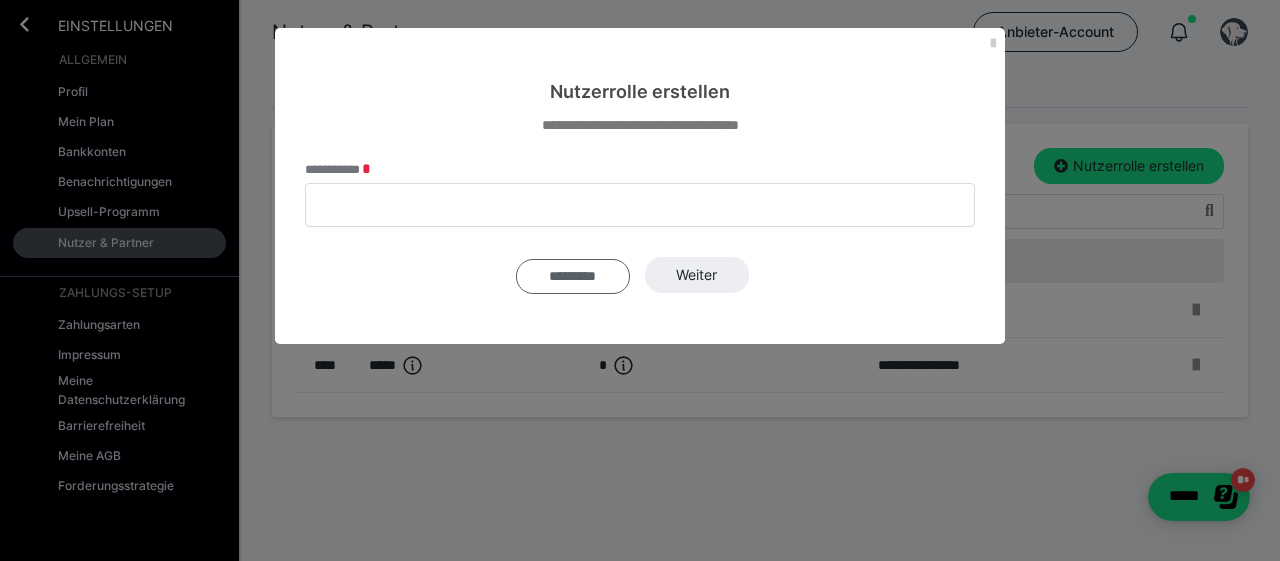 click on "*********" at bounding box center [573, 276] 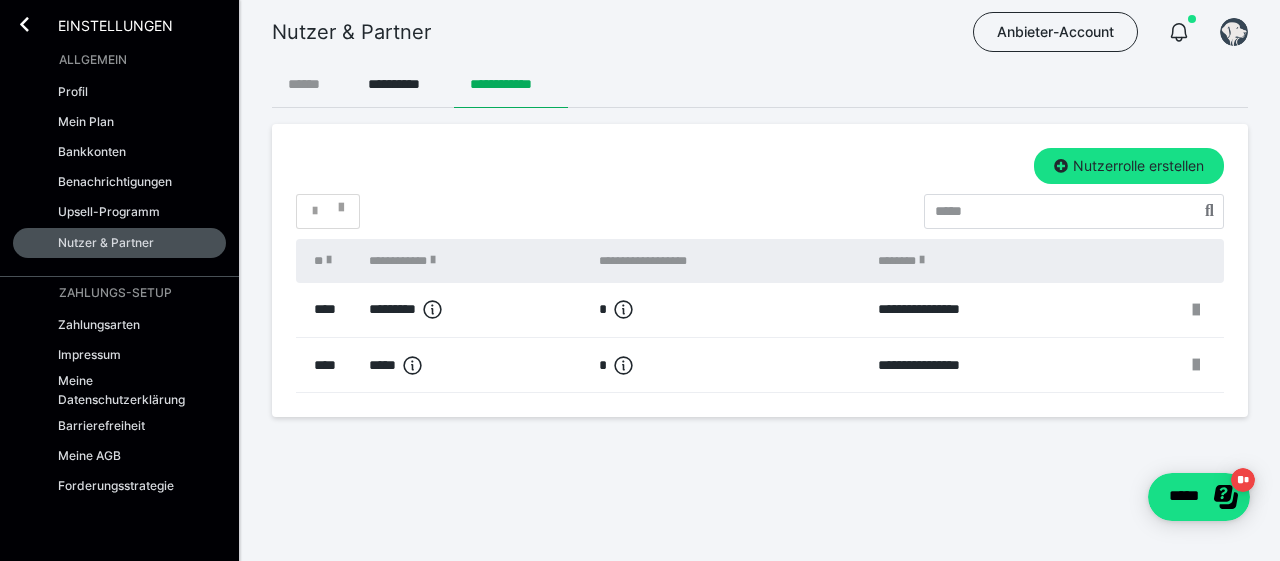 click on "******" at bounding box center [312, 84] 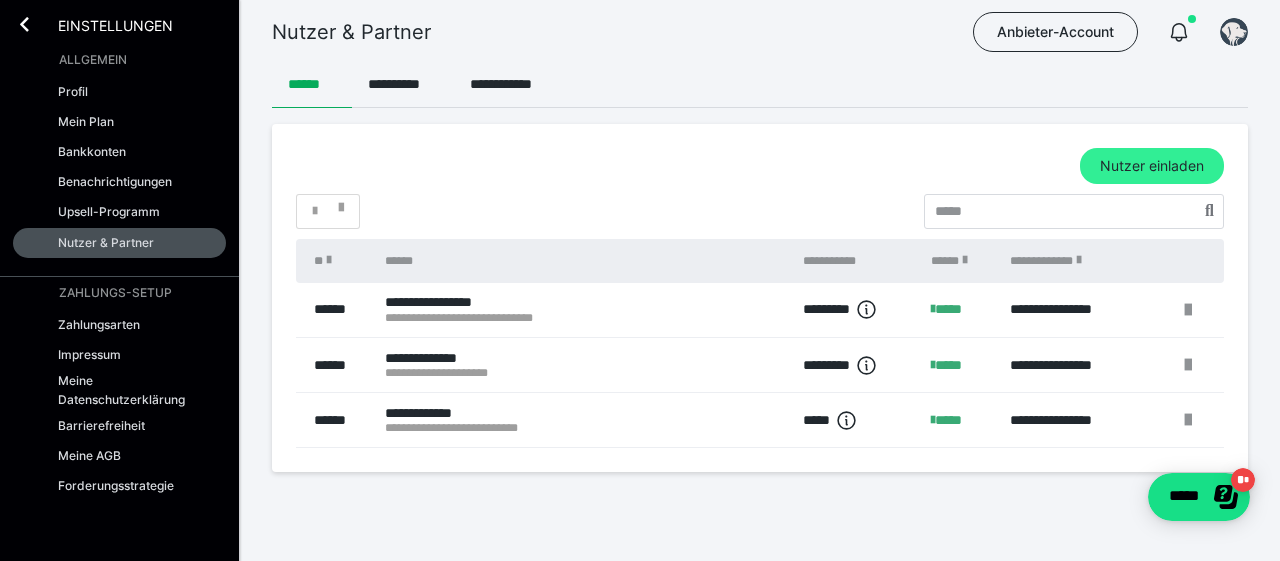 click on "Nutzer einladen" at bounding box center (1152, 166) 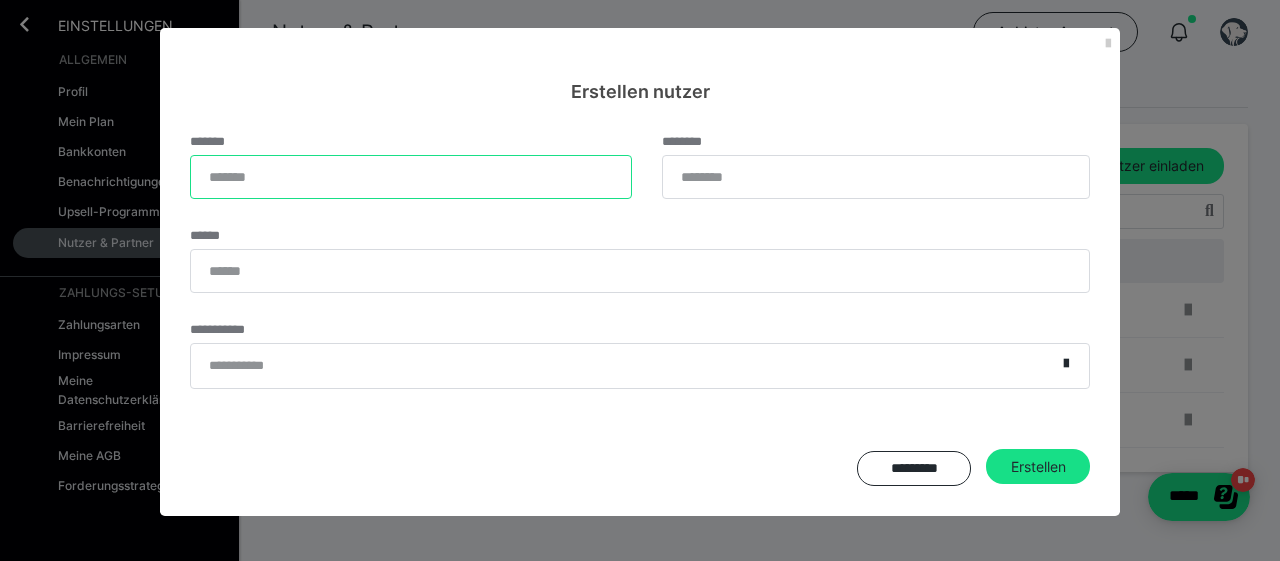 click on "*******" at bounding box center (411, 177) 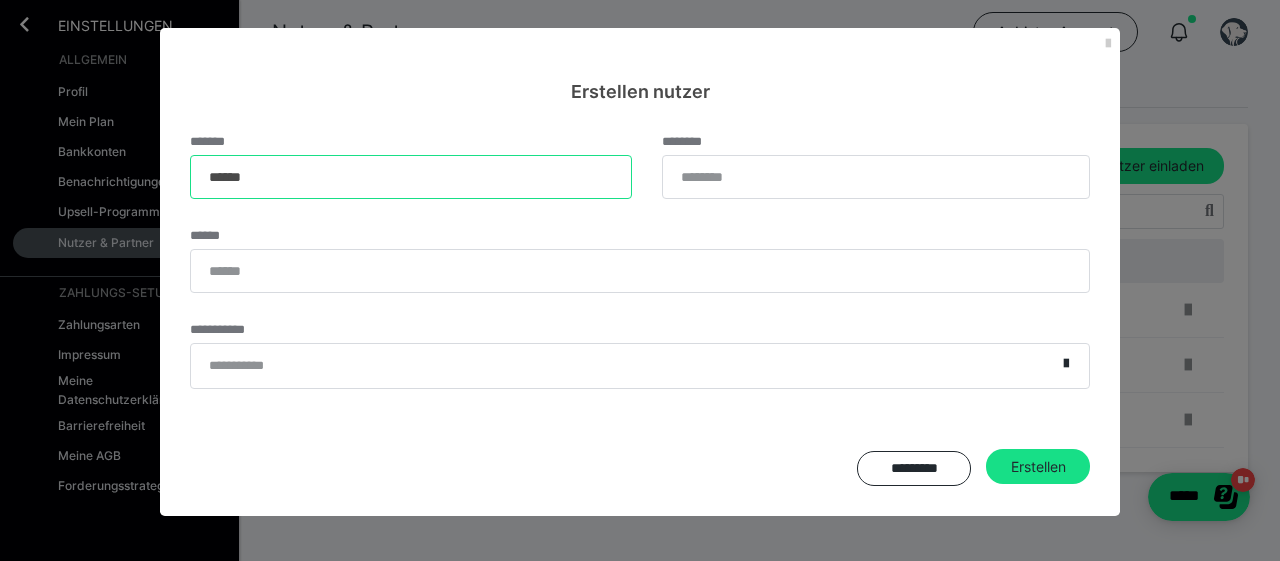 type on "******" 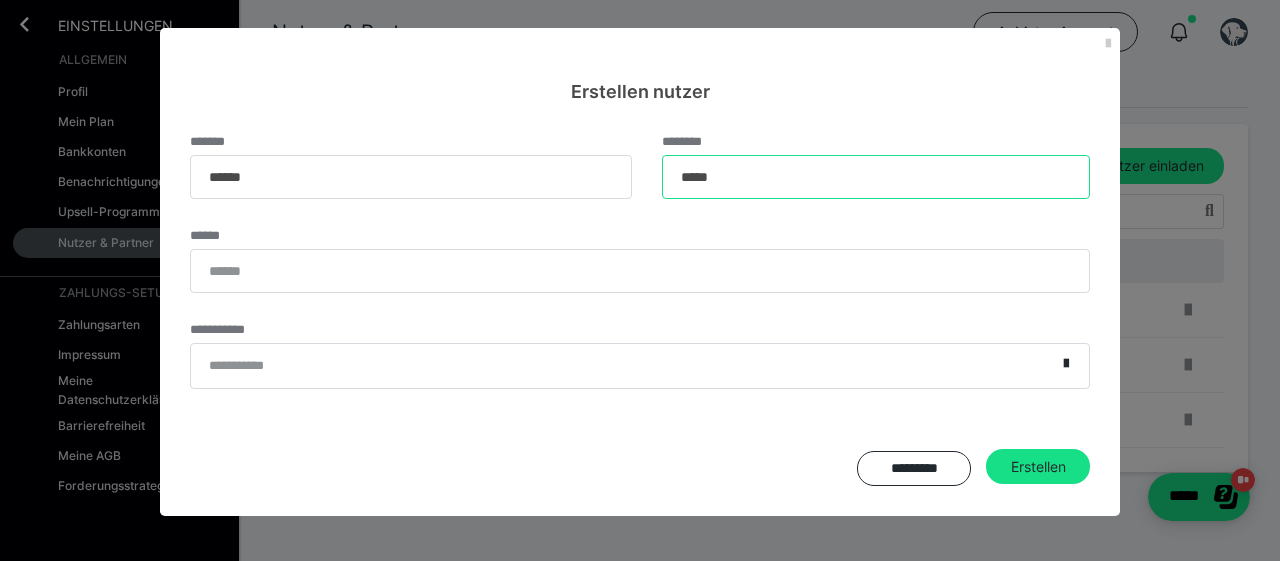 type on "*****" 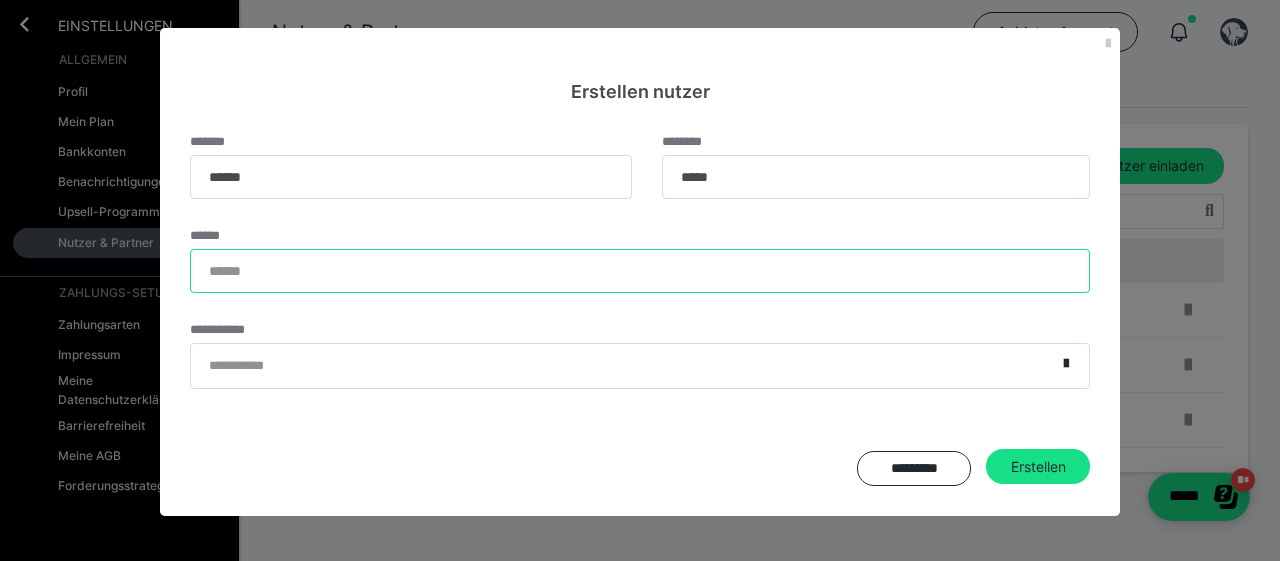 click on "******" at bounding box center [640, 271] 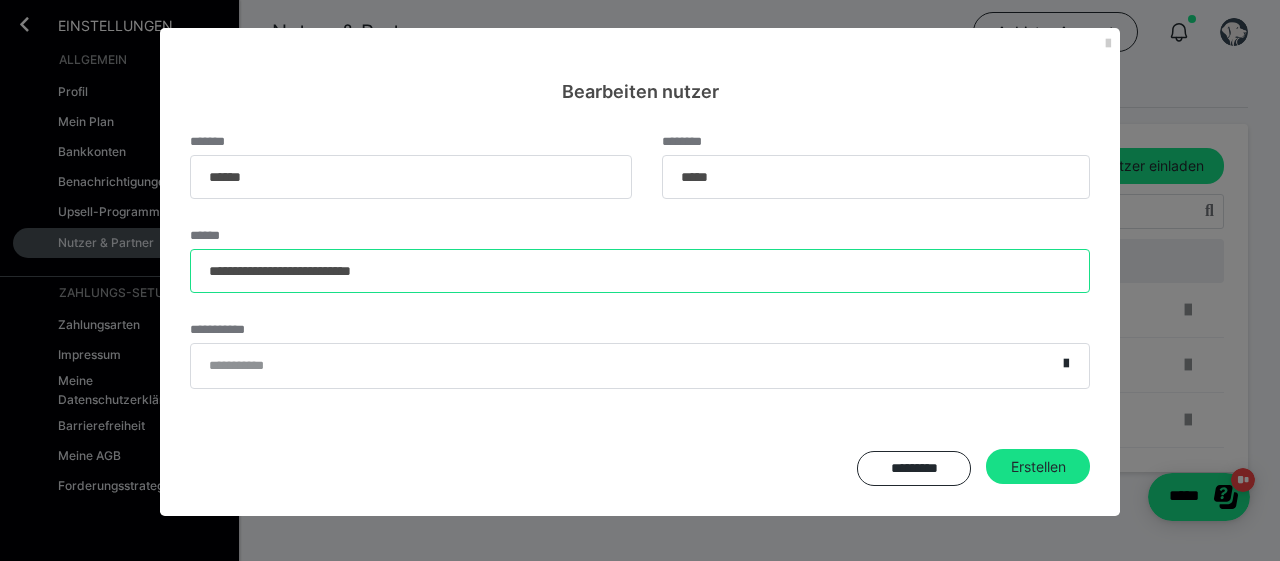 type on "**********" 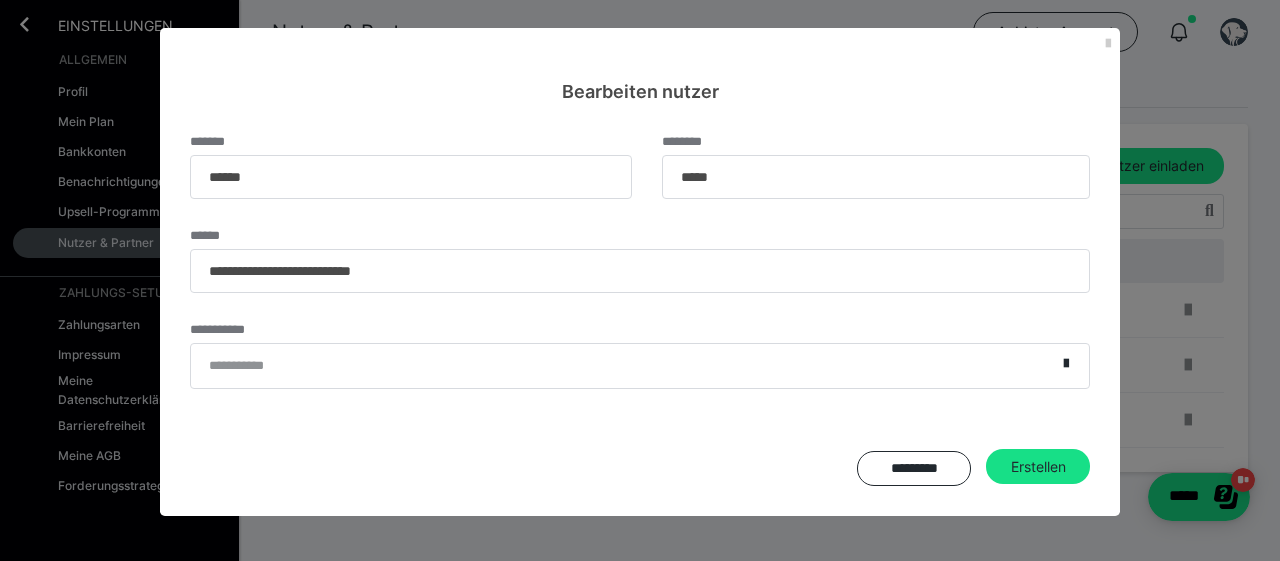 click on "**********" at bounding box center (242, 366) 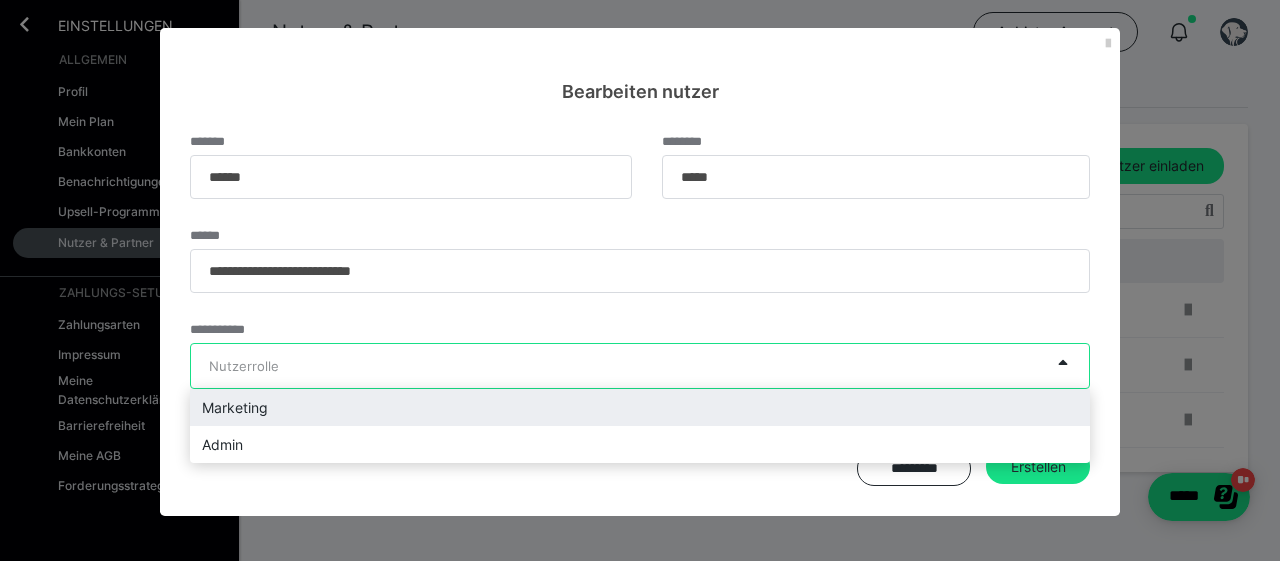 click on "Marketing" at bounding box center (640, 407) 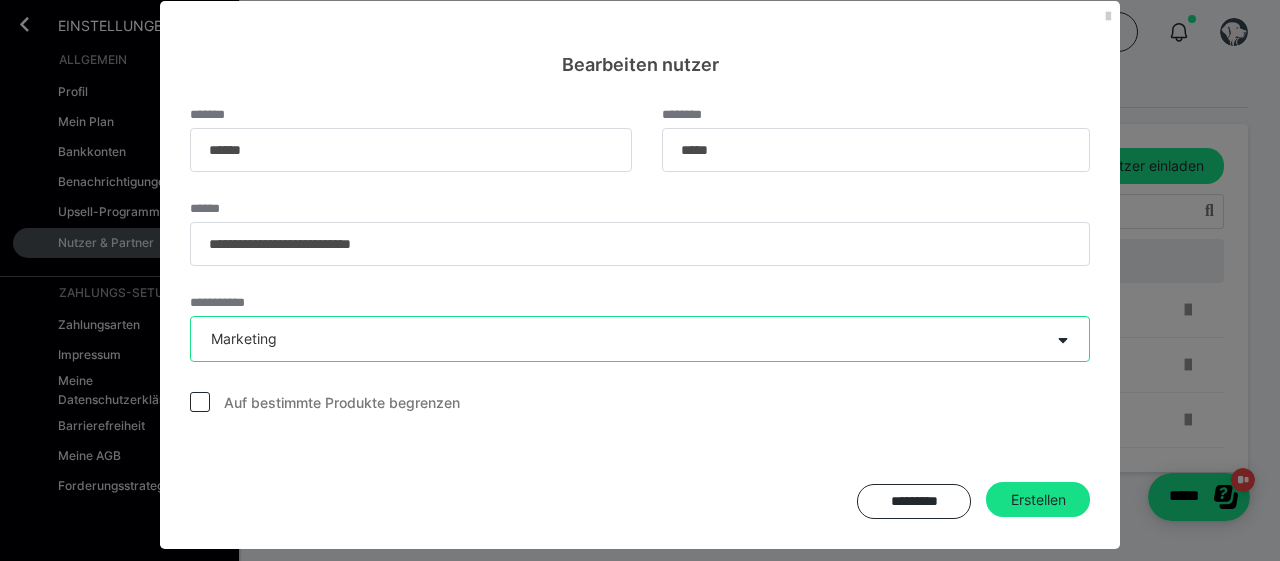 scroll, scrollTop: 40, scrollLeft: 0, axis: vertical 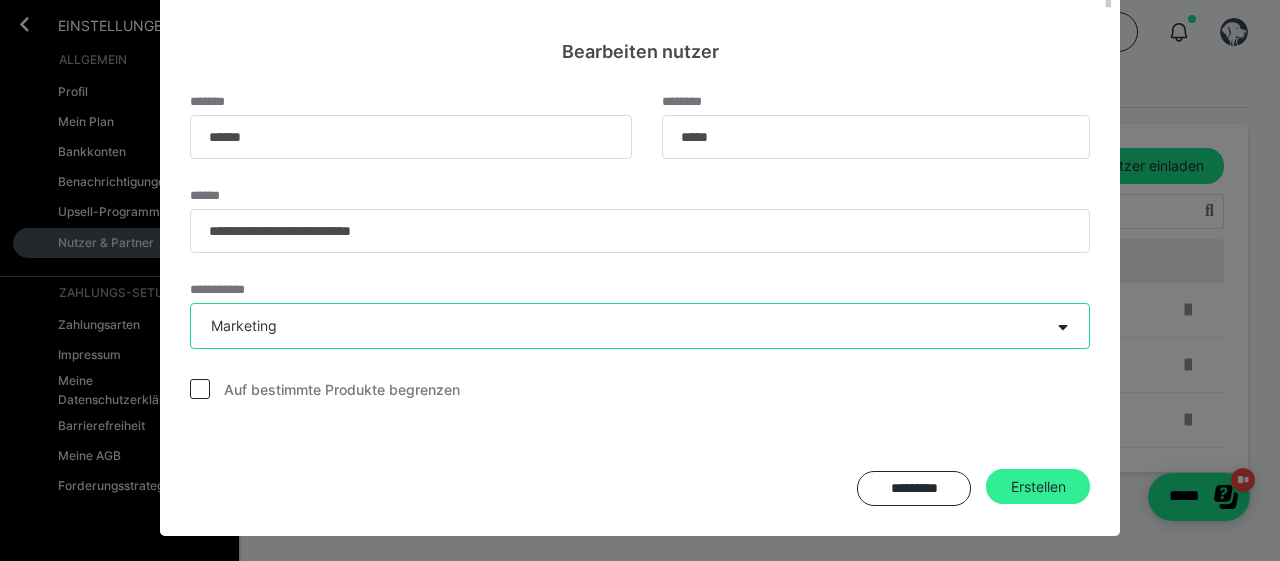 click on "Erstellen" at bounding box center [1038, 487] 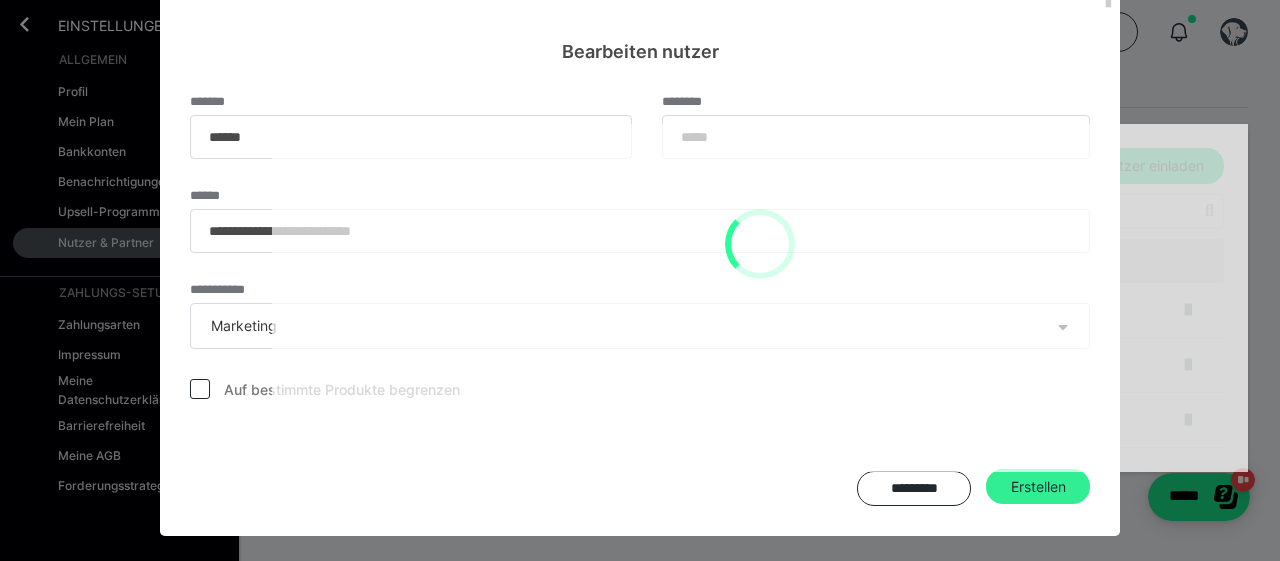type 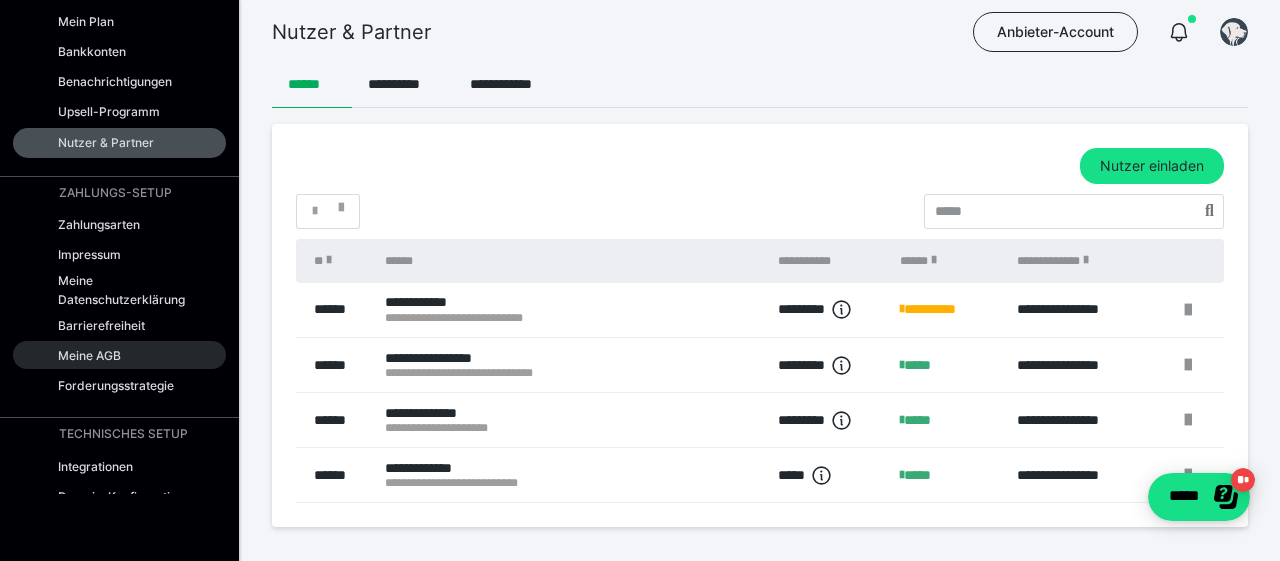 scroll, scrollTop: 0, scrollLeft: 0, axis: both 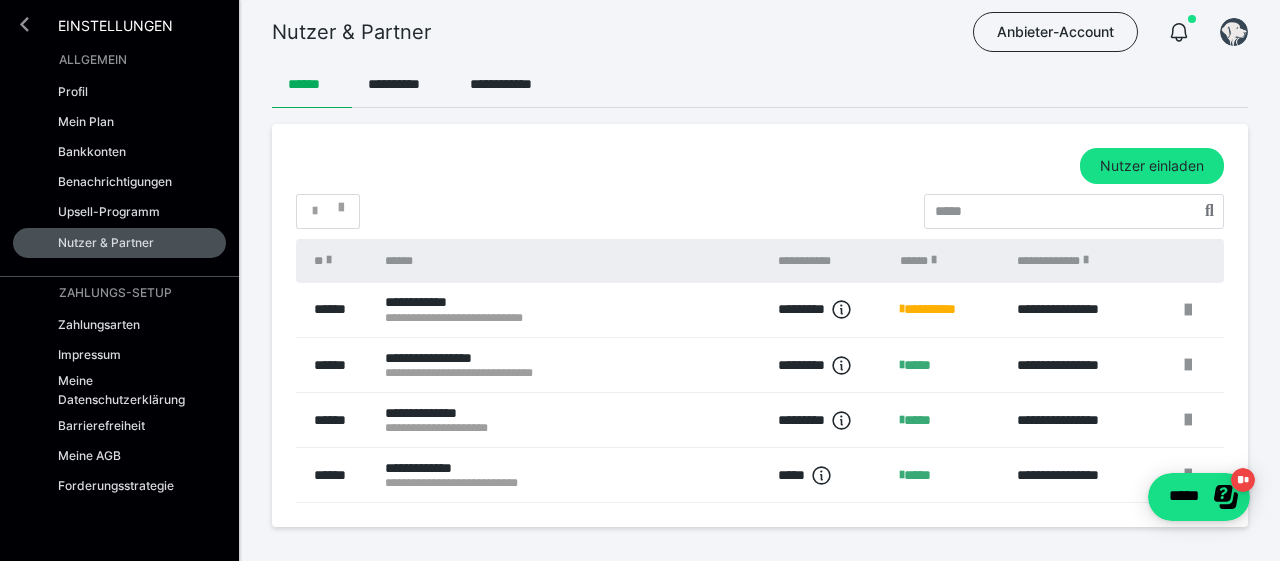 click at bounding box center (24, 24) 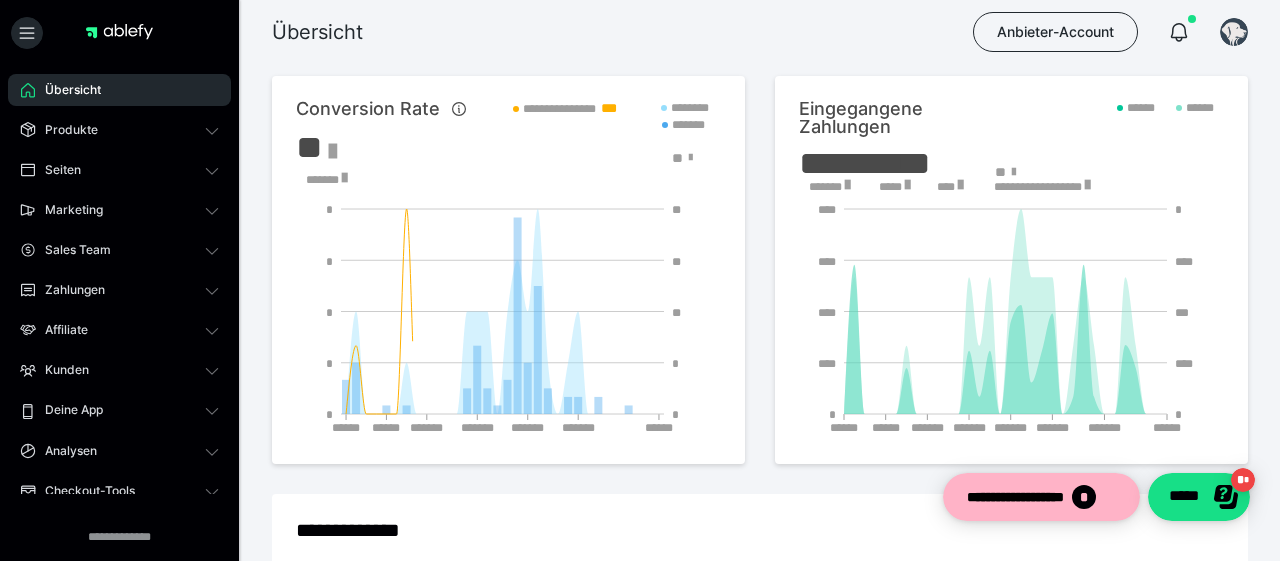 scroll, scrollTop: 0, scrollLeft: 0, axis: both 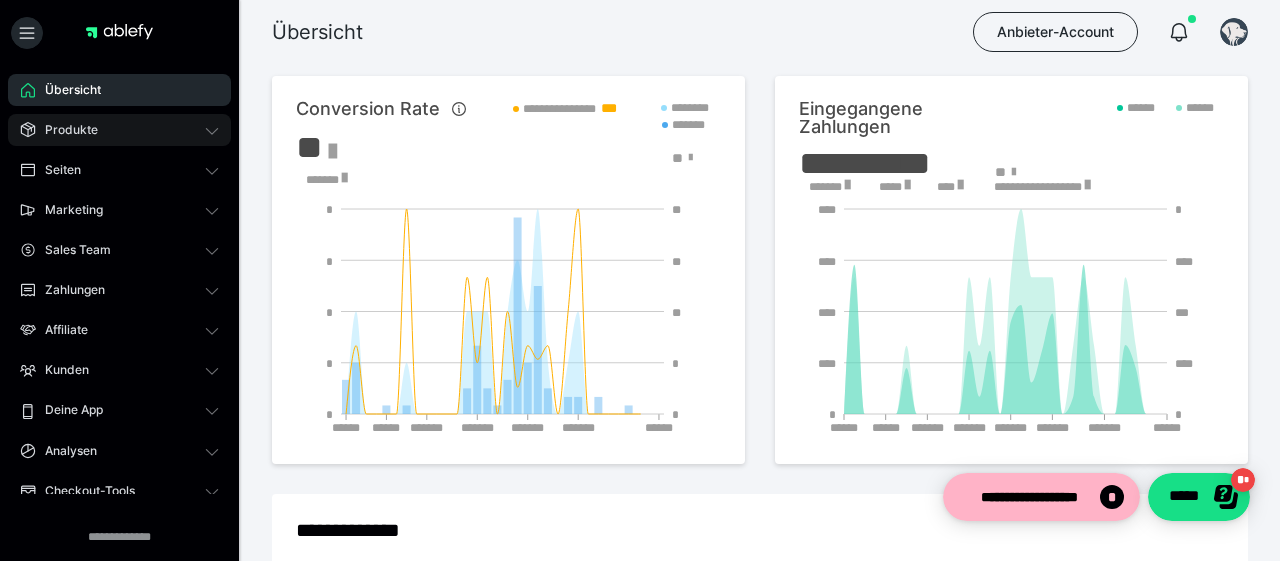 click on "Produkte" at bounding box center (64, 130) 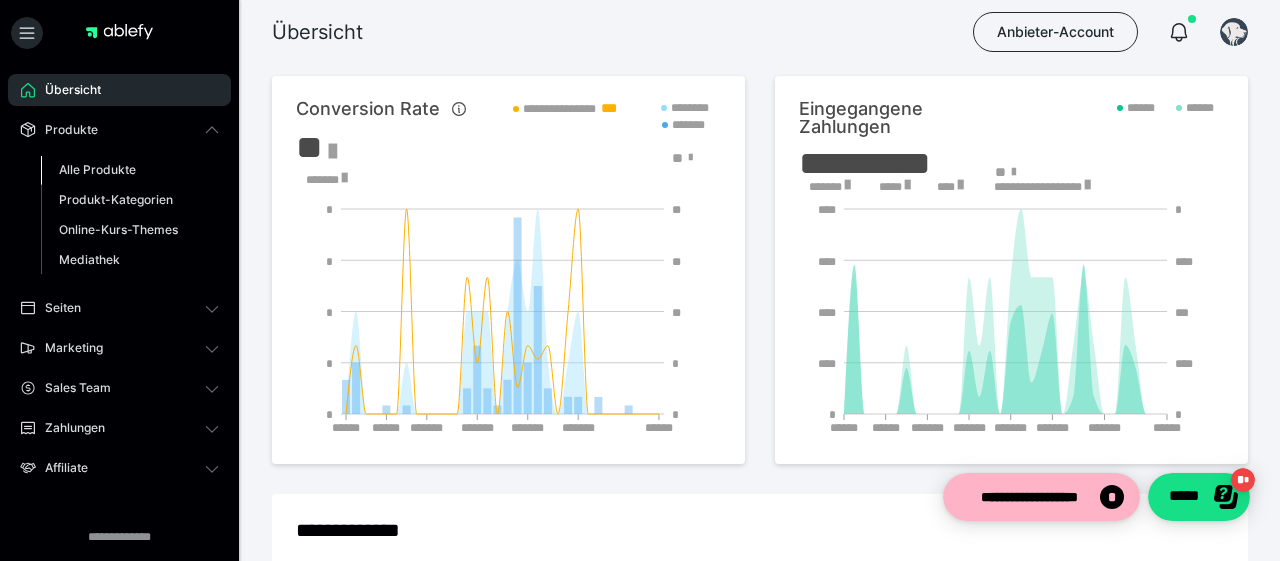 click on "Alle Produkte" at bounding box center (97, 169) 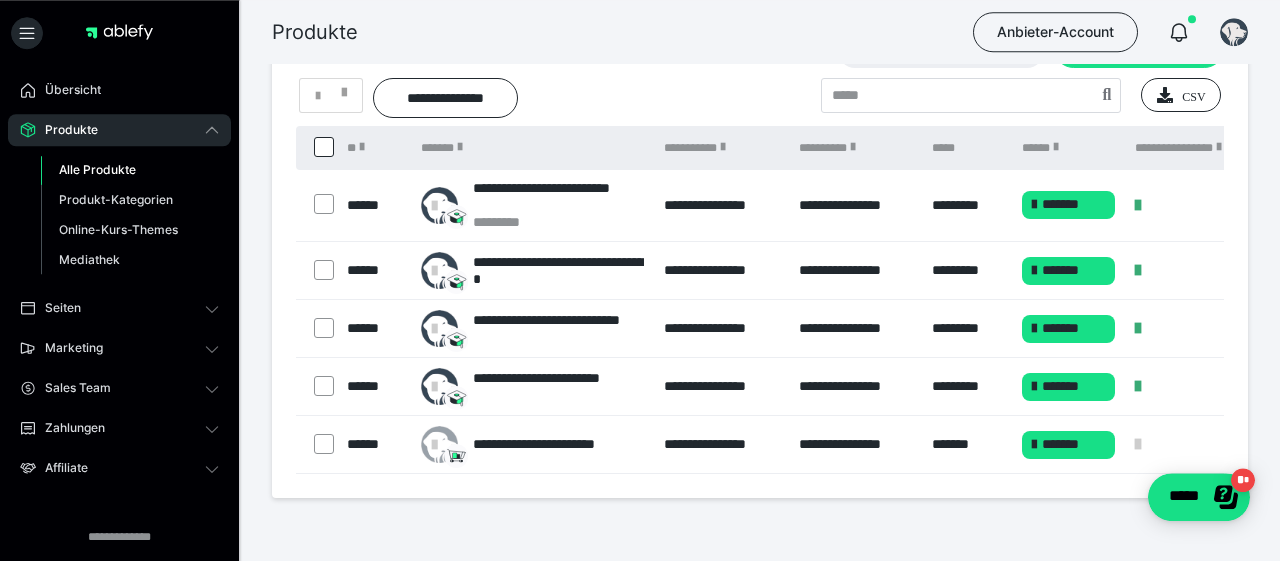 scroll, scrollTop: 104, scrollLeft: 0, axis: vertical 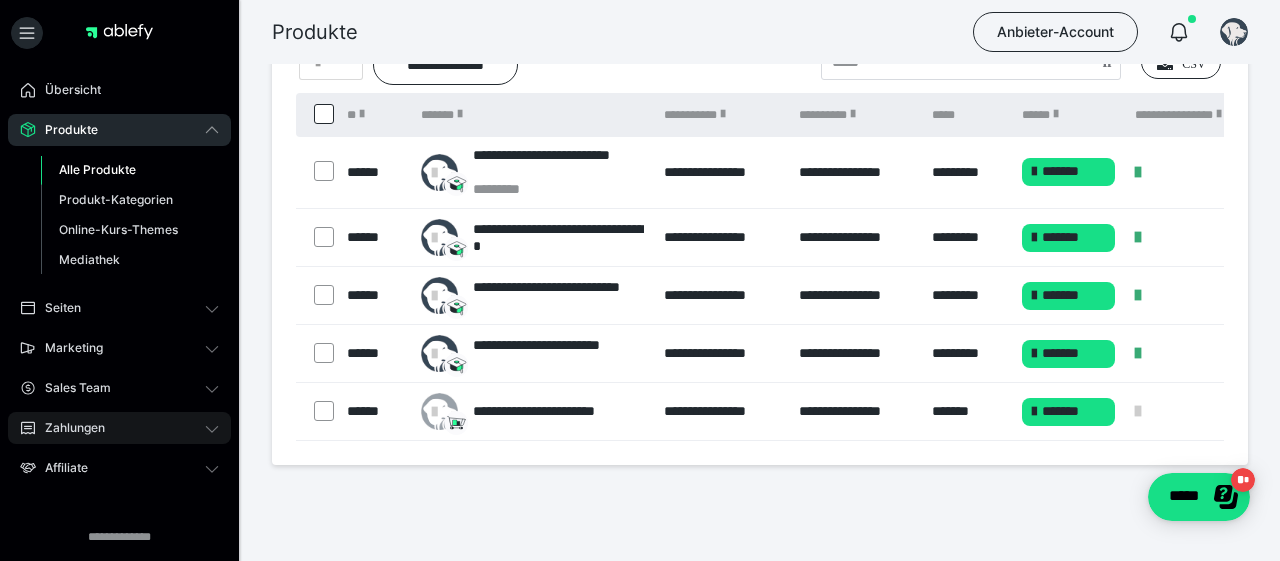 click on "Zahlungen" at bounding box center (119, 428) 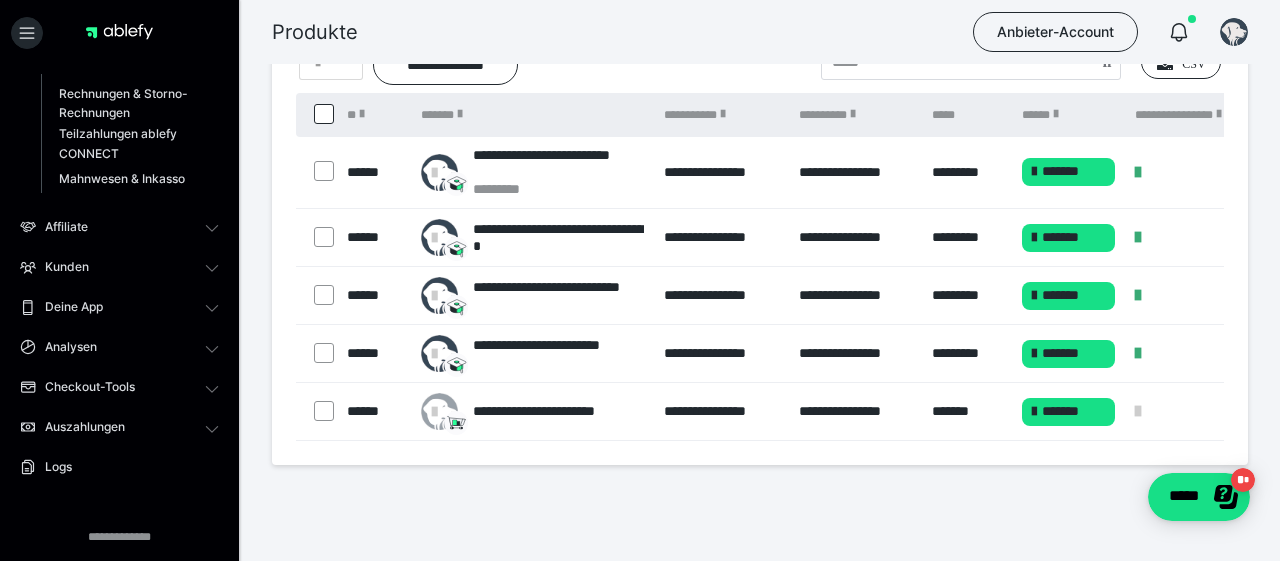 scroll, scrollTop: 398, scrollLeft: 0, axis: vertical 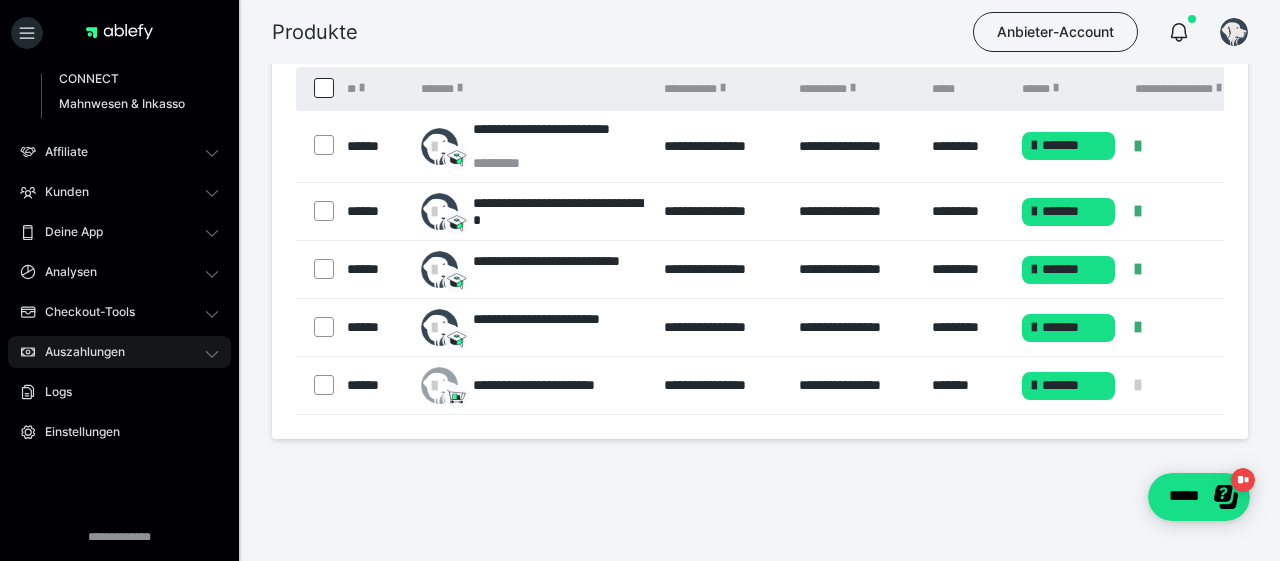 click on "Auszahlungen" at bounding box center [78, 352] 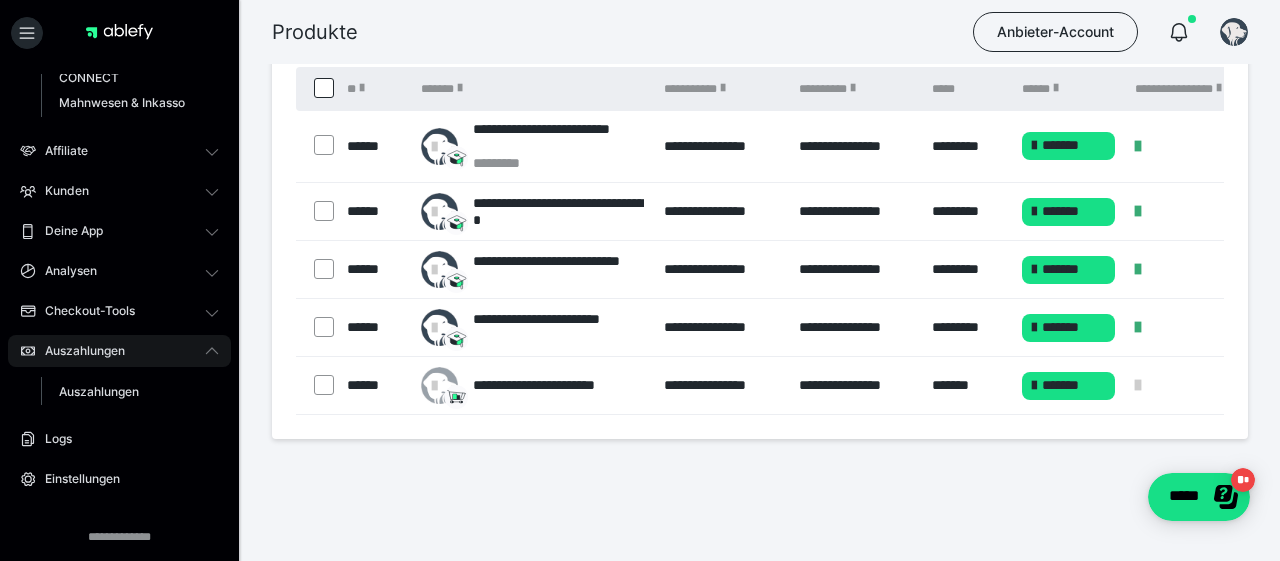 scroll, scrollTop: 227, scrollLeft: 0, axis: vertical 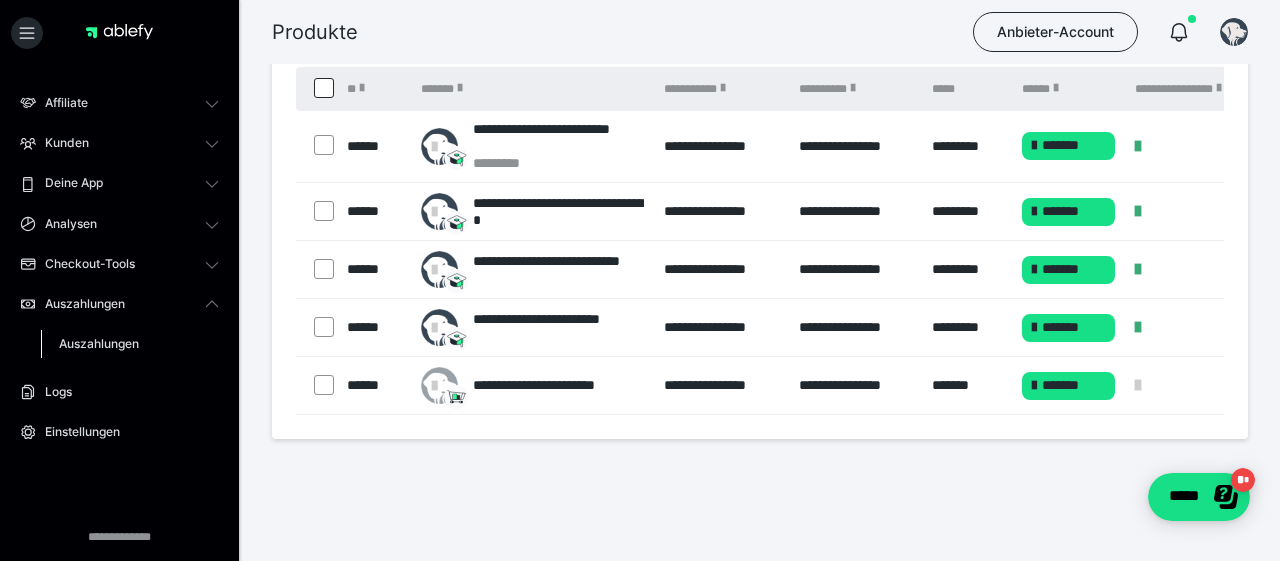 click on "Auszahlungen" at bounding box center (99, 343) 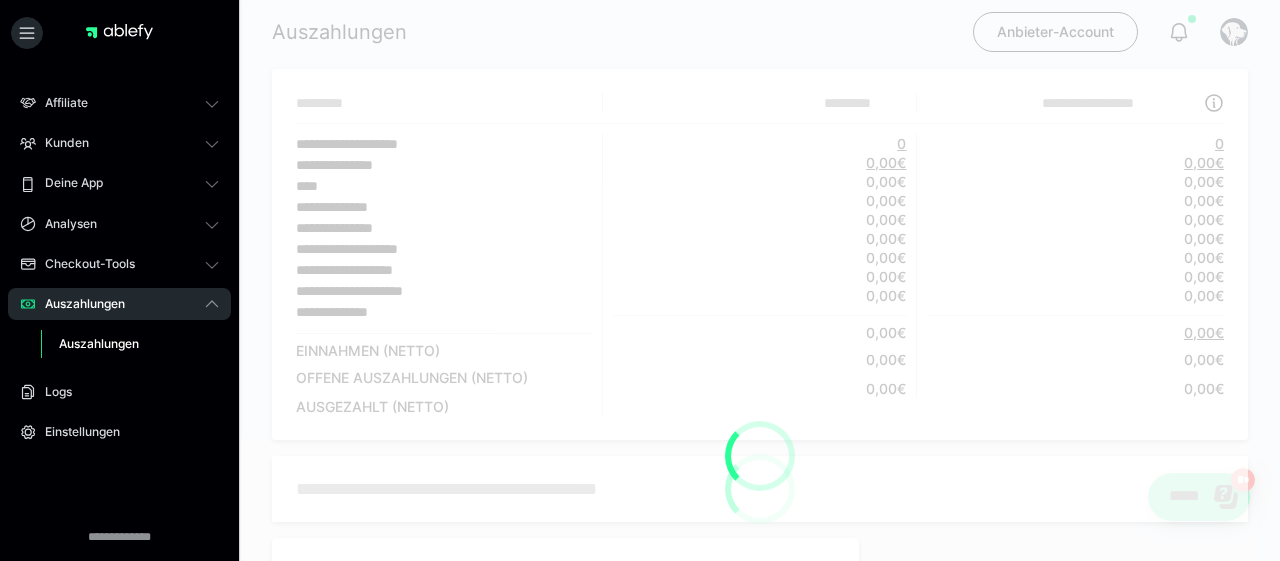 scroll, scrollTop: 0, scrollLeft: 0, axis: both 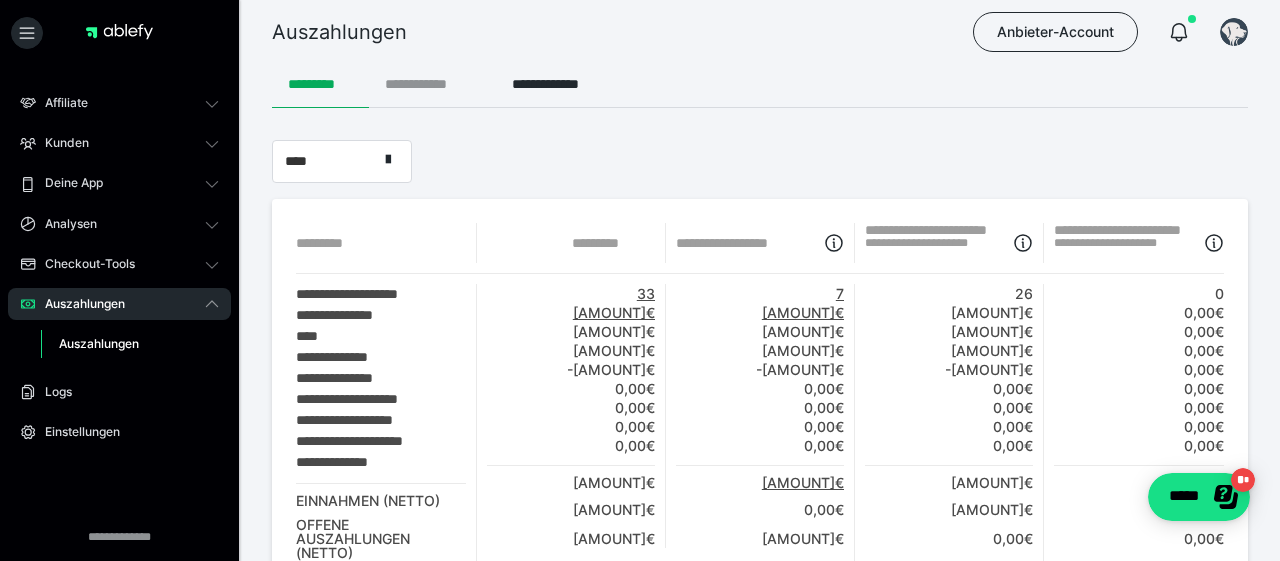 click on "**********" at bounding box center (432, 84) 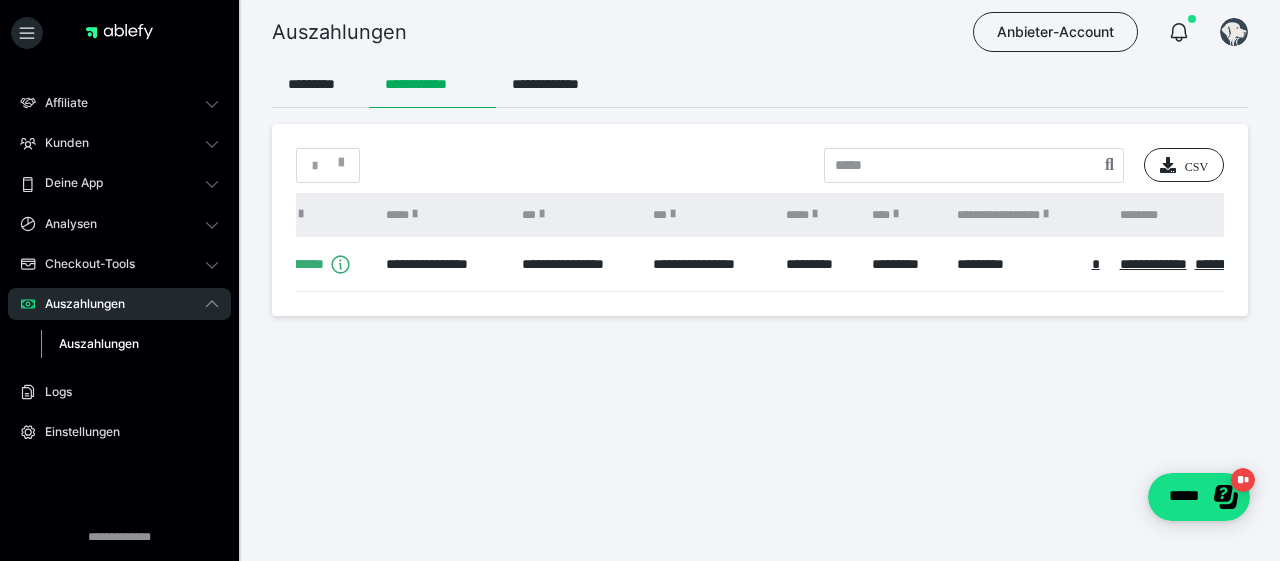 scroll, scrollTop: 0, scrollLeft: 333, axis: horizontal 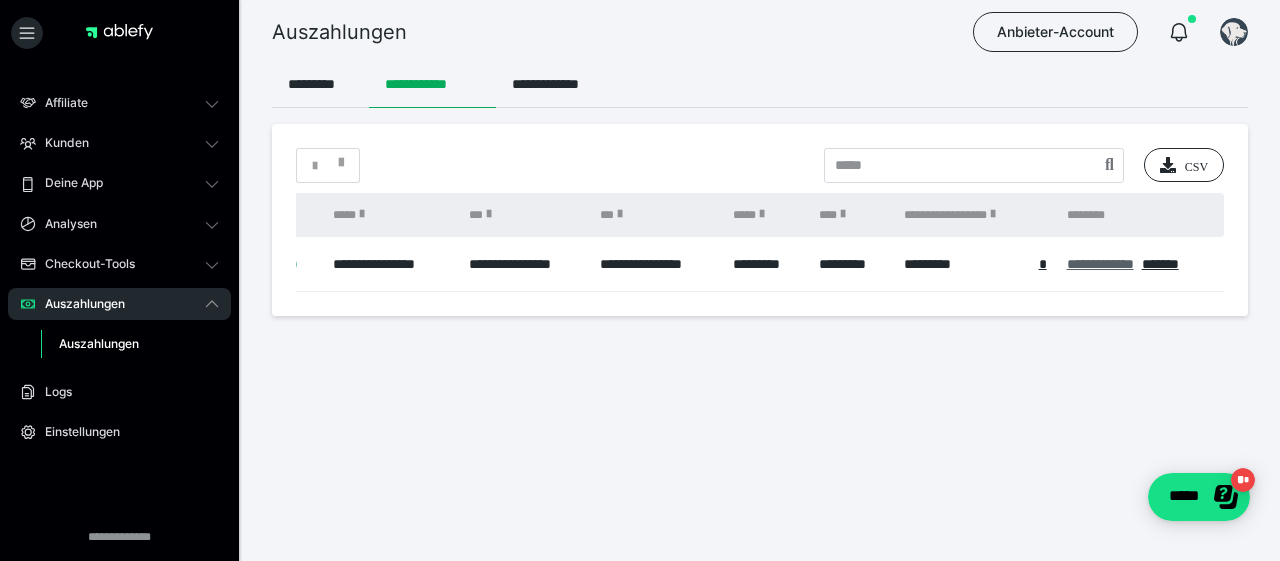 click on "**********" at bounding box center [1100, 264] 